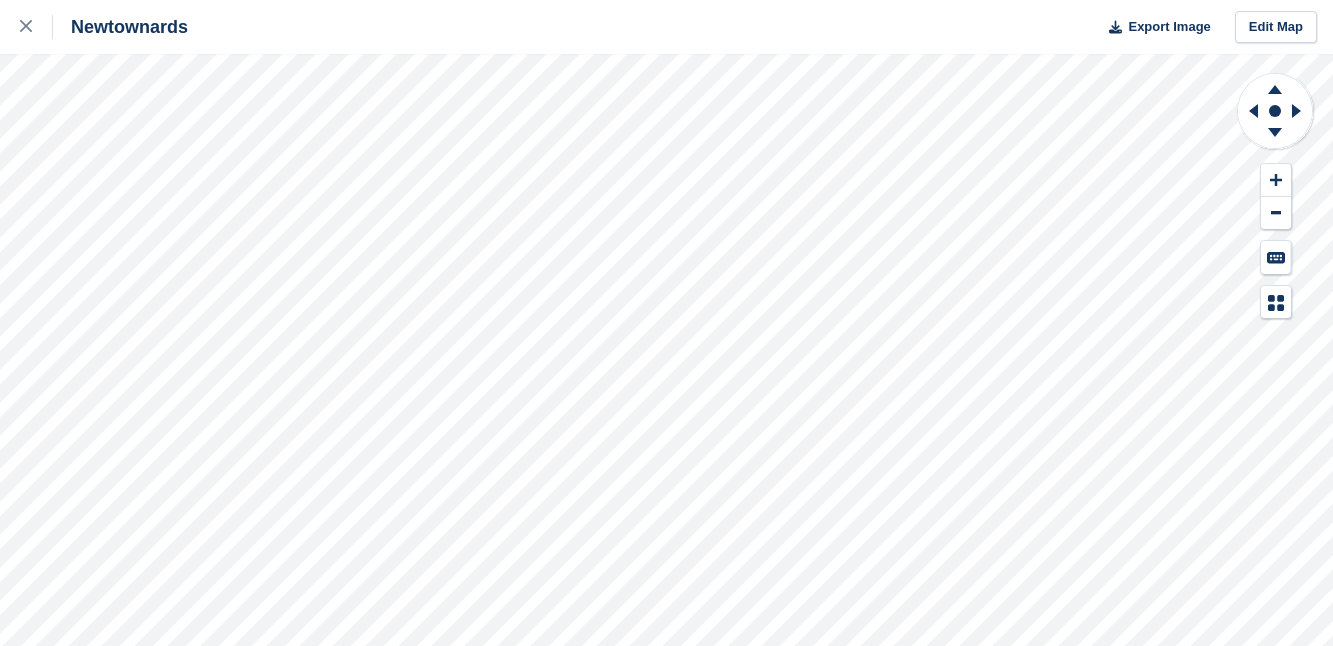 scroll, scrollTop: 0, scrollLeft: 0, axis: both 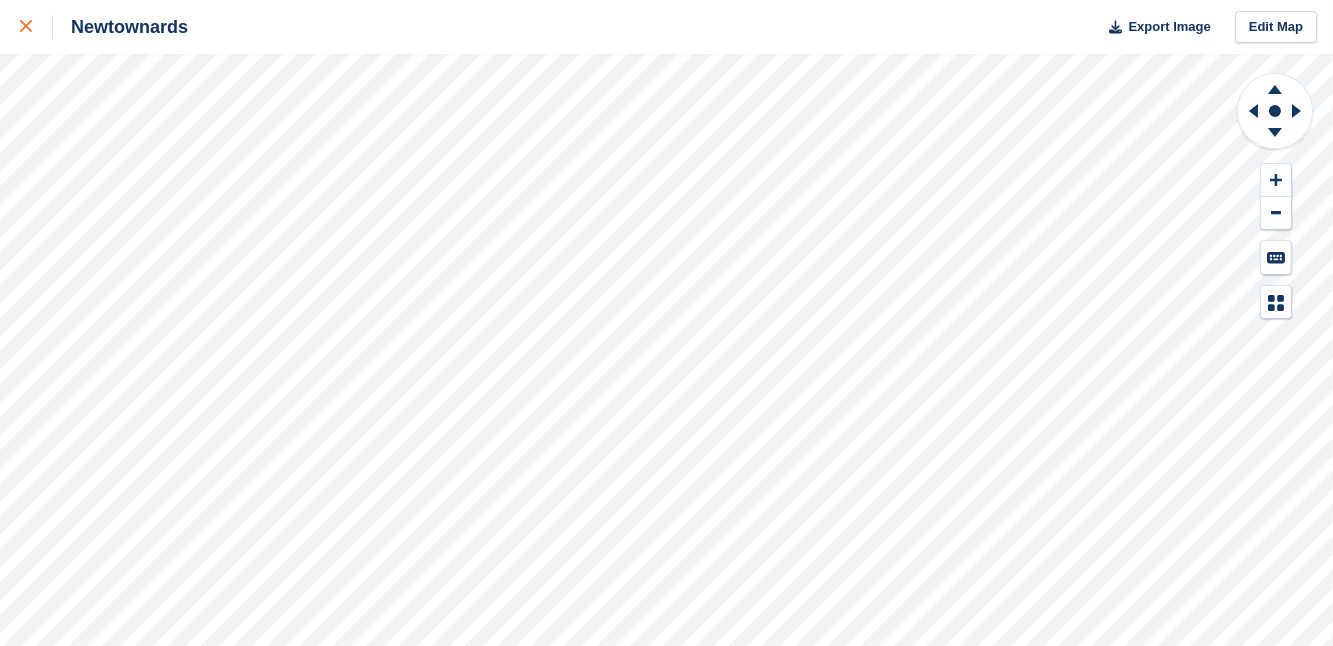 click at bounding box center (36, 27) 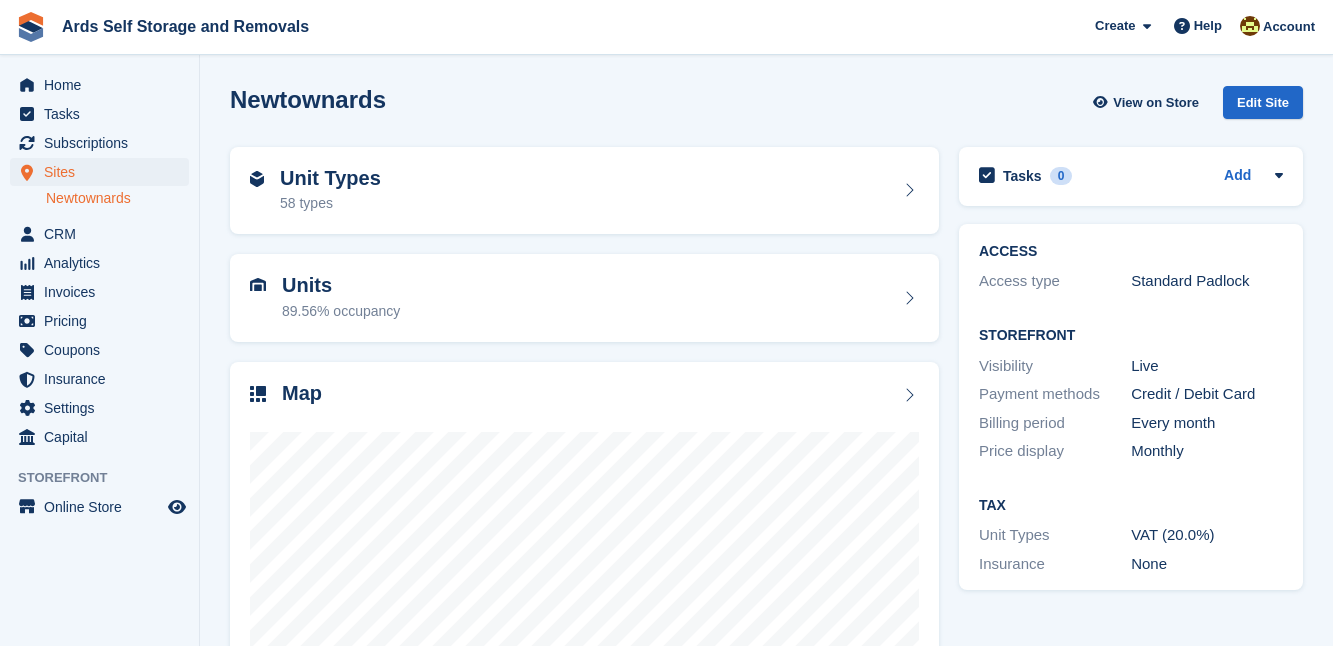 scroll, scrollTop: 0, scrollLeft: 0, axis: both 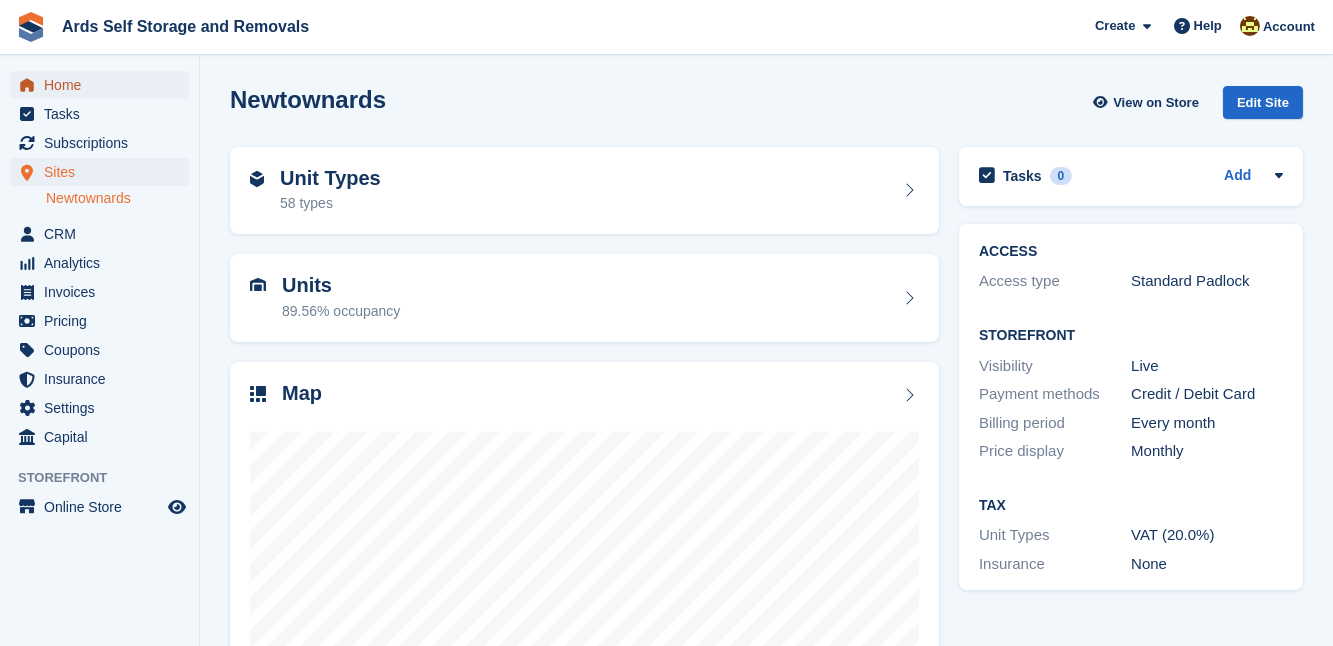 click on "Home" at bounding box center [104, 85] 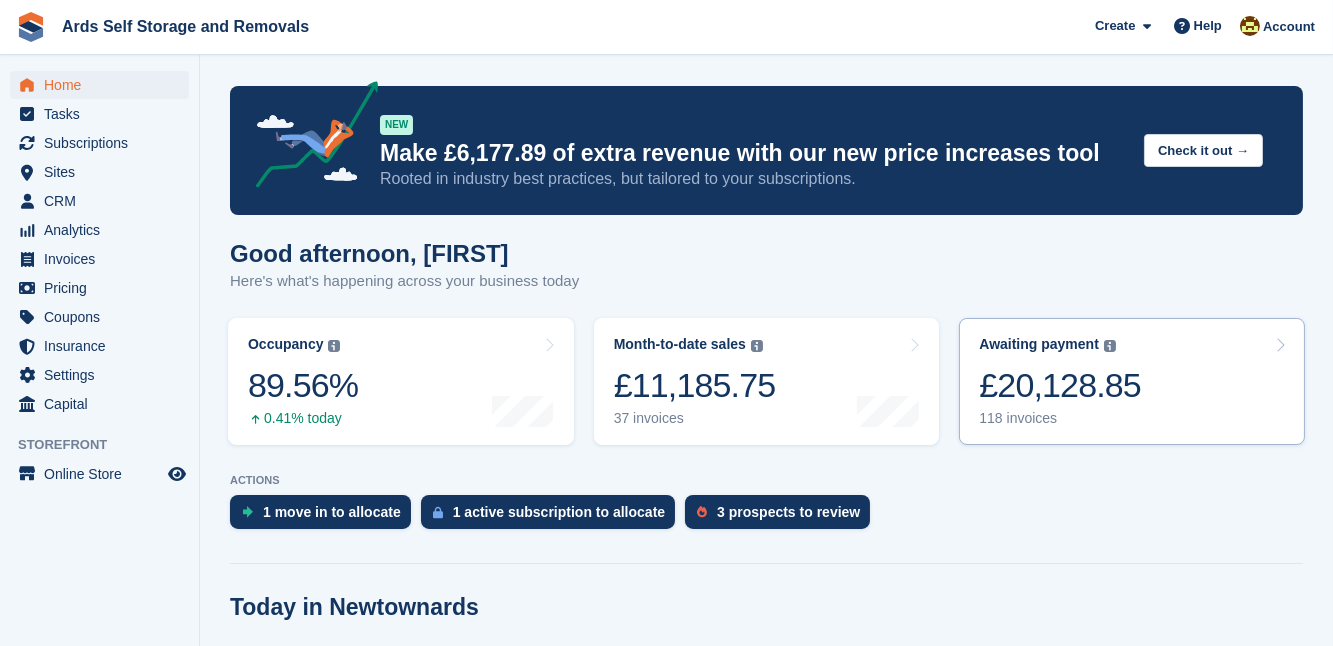 click on "£20,128.85" at bounding box center (1060, 385) 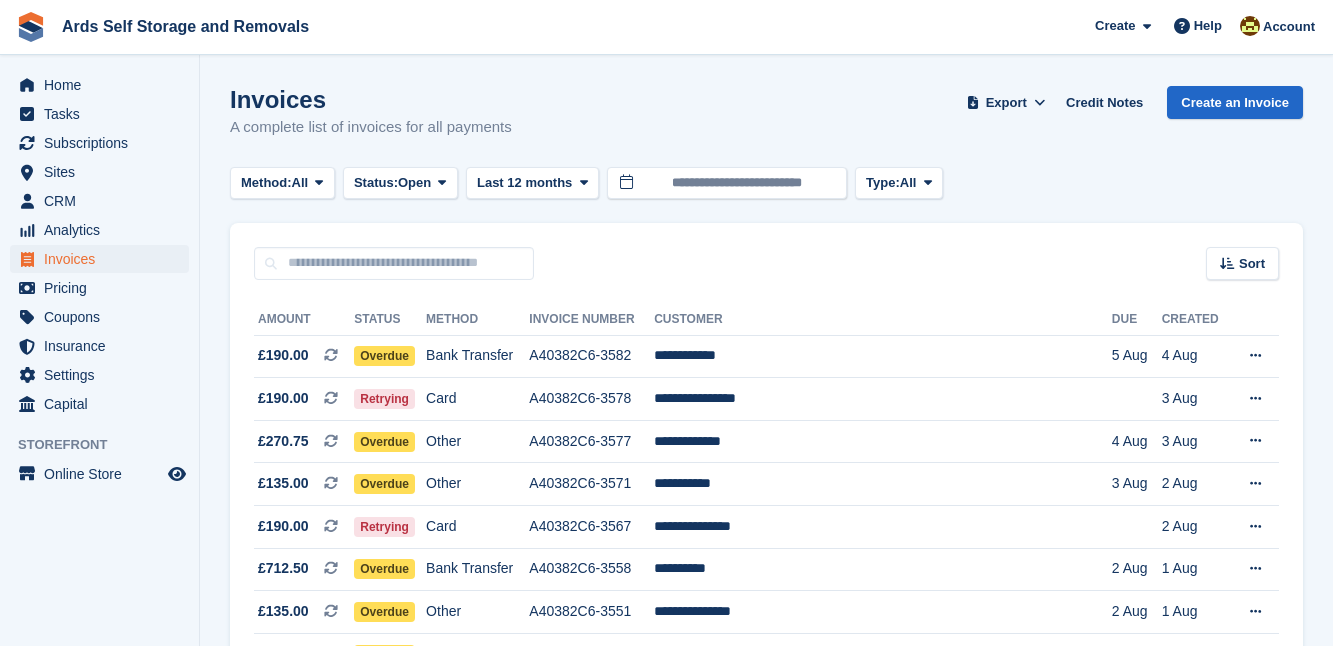 scroll, scrollTop: 0, scrollLeft: 0, axis: both 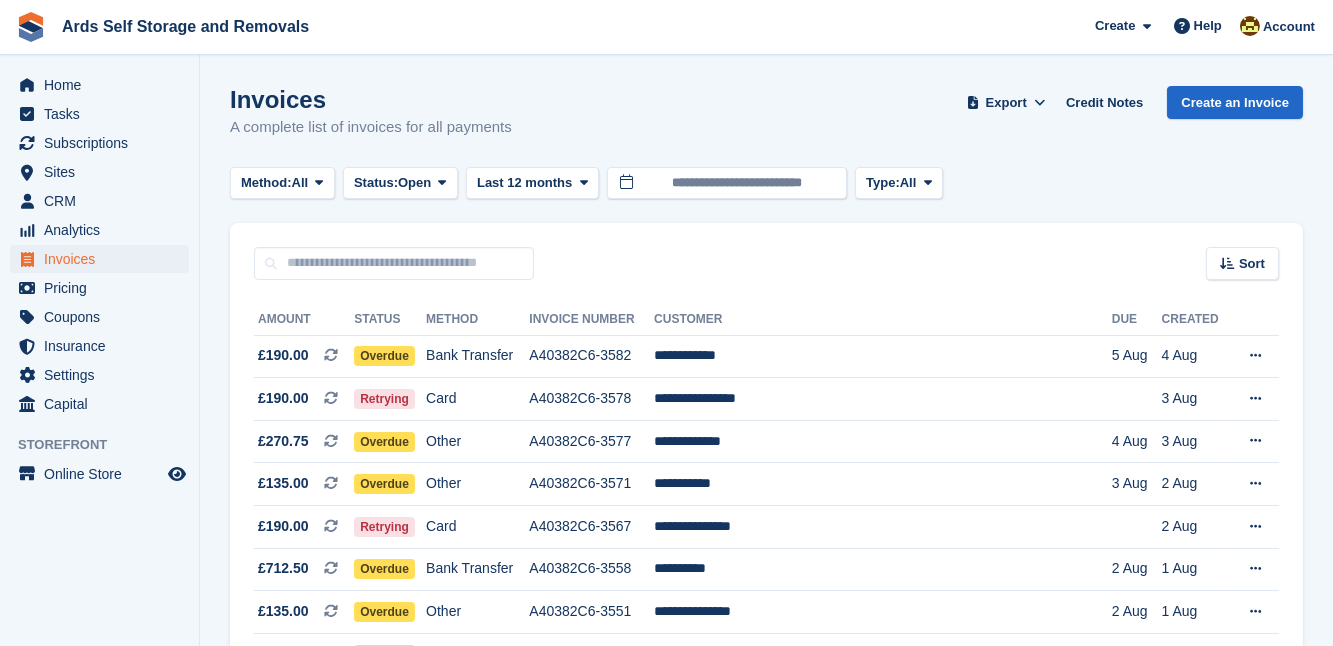 click on "Invoices
A complete list of invoices for all payments
Export
Export Invoices
Export a CSV of all Invoices which match the current filters.
Please allow time for large exports.
Export Formatted for Sage 50
Export Formatted for Xero
Start Export
Credit Notes
Create an Invoice
Method:
All
All
Bank Transfer
Cash
Cheque
Debit/Credit Card
Direct Debit
SEPA Direct Debit
Other
Status:
Open" at bounding box center (766, 1282) 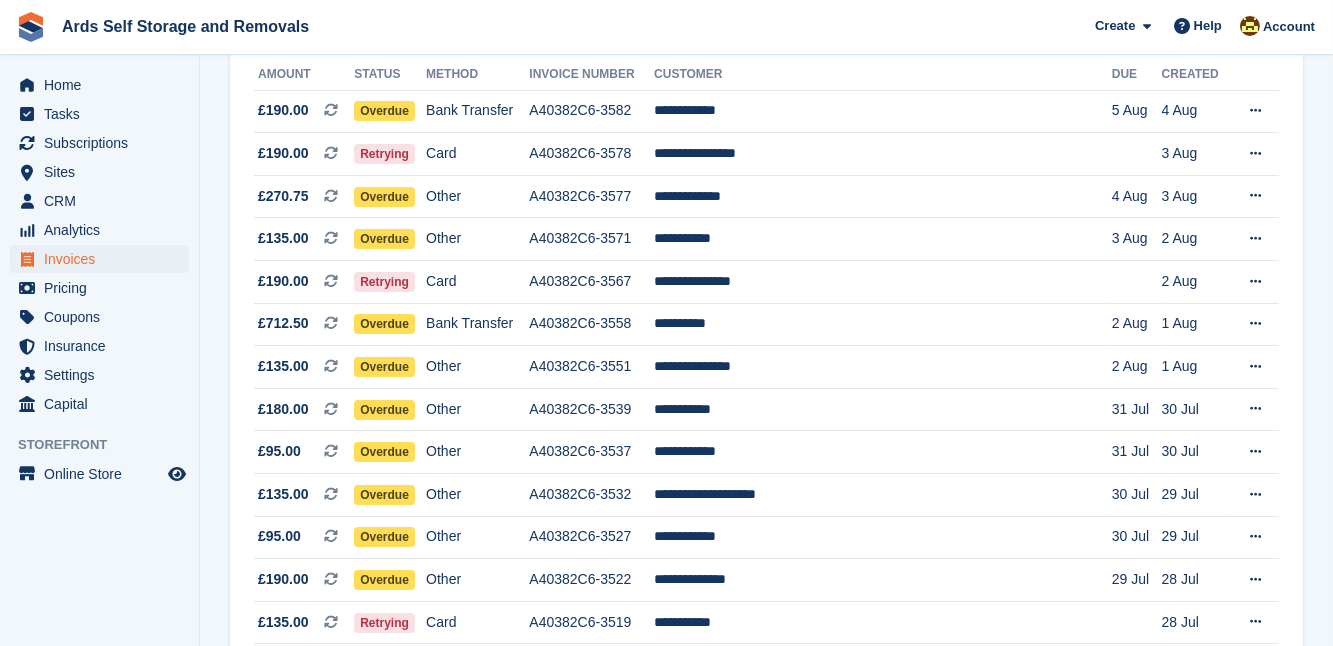 scroll, scrollTop: 254, scrollLeft: 0, axis: vertical 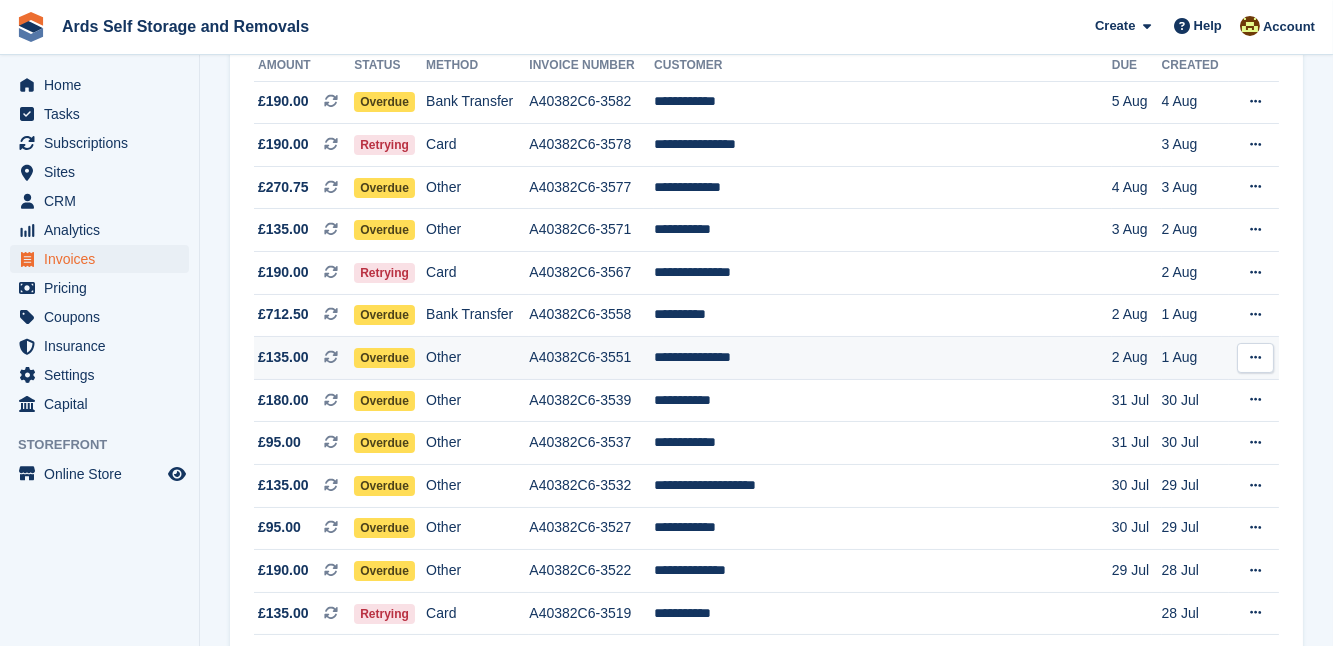 click on "**********" at bounding box center [883, 358] 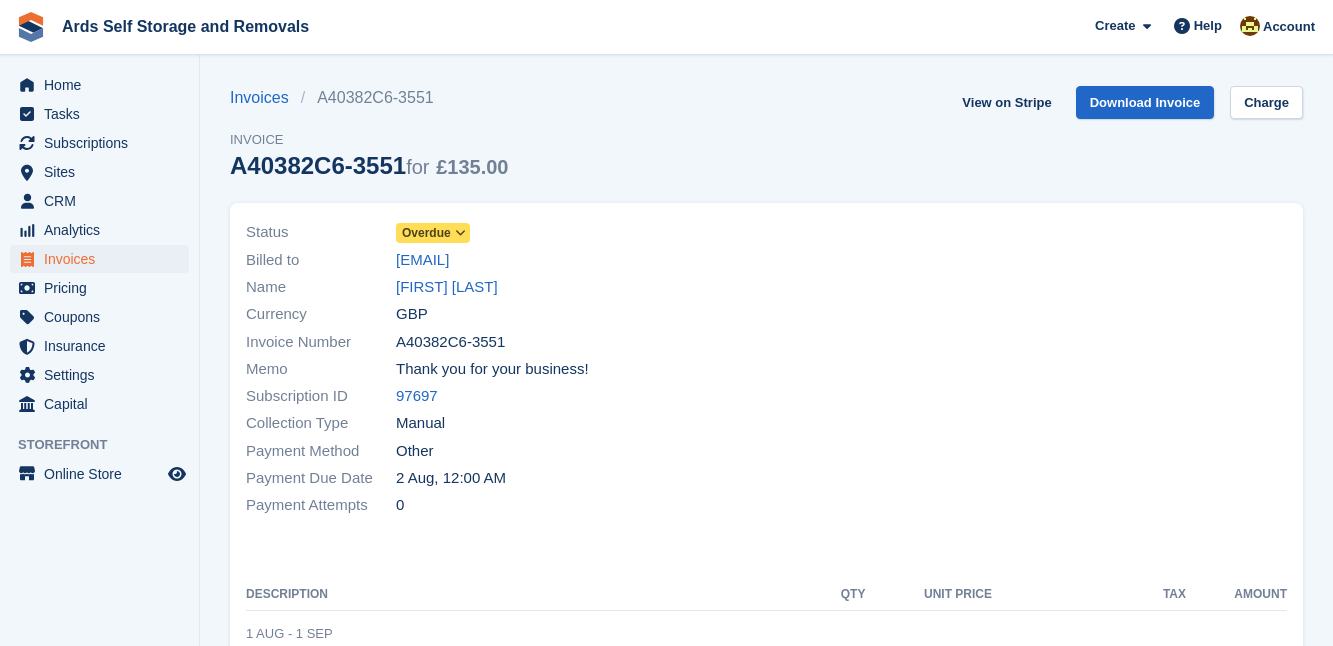 scroll, scrollTop: 0, scrollLeft: 0, axis: both 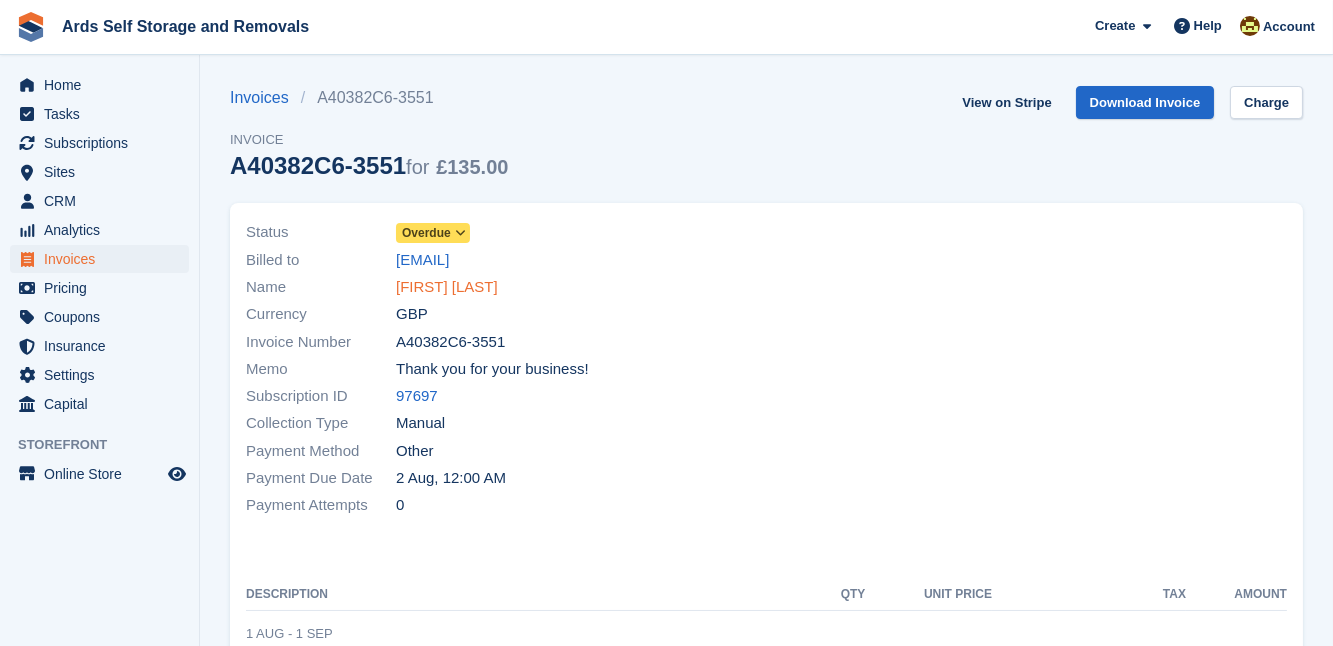 click on "[FIRST] [LAST]" at bounding box center [447, 287] 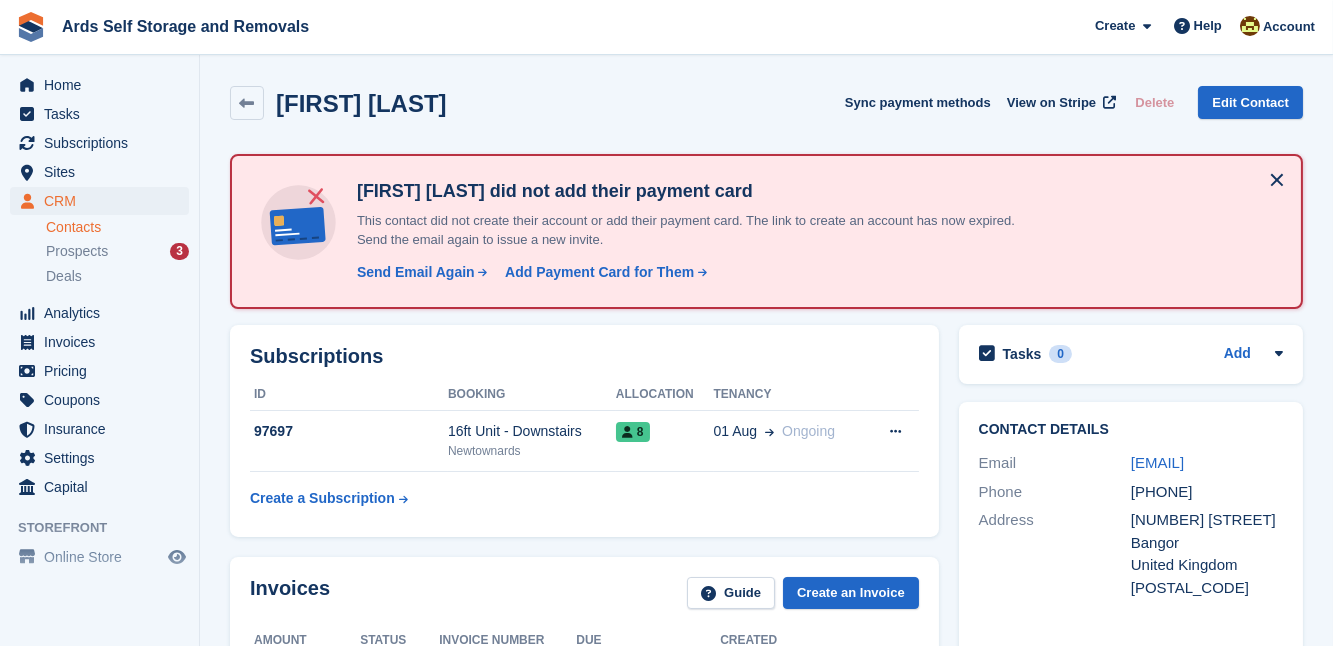 click on "Subscriptions
ID
Booking
Allocation
Tenancy
97697
16ft Unit - Downstairs
Newtownards
8
01 Aug
Ongoing
Cancel subscription" at bounding box center [584, 431] 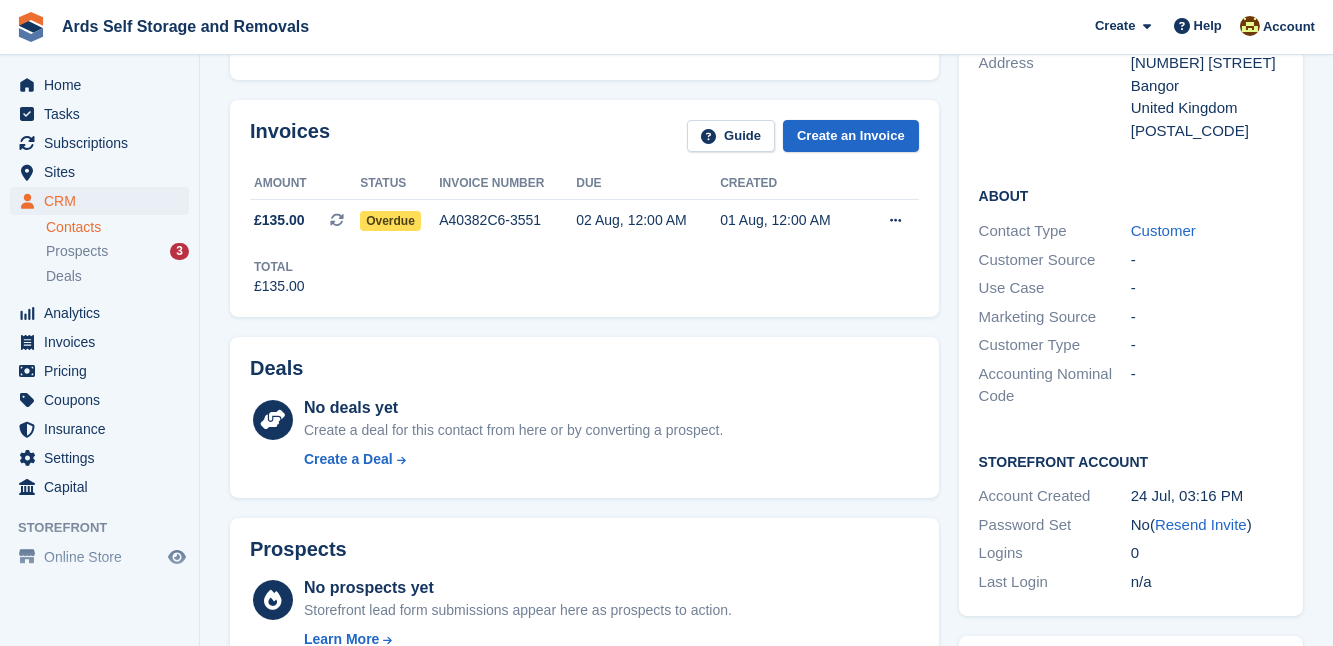 scroll, scrollTop: 509, scrollLeft: 0, axis: vertical 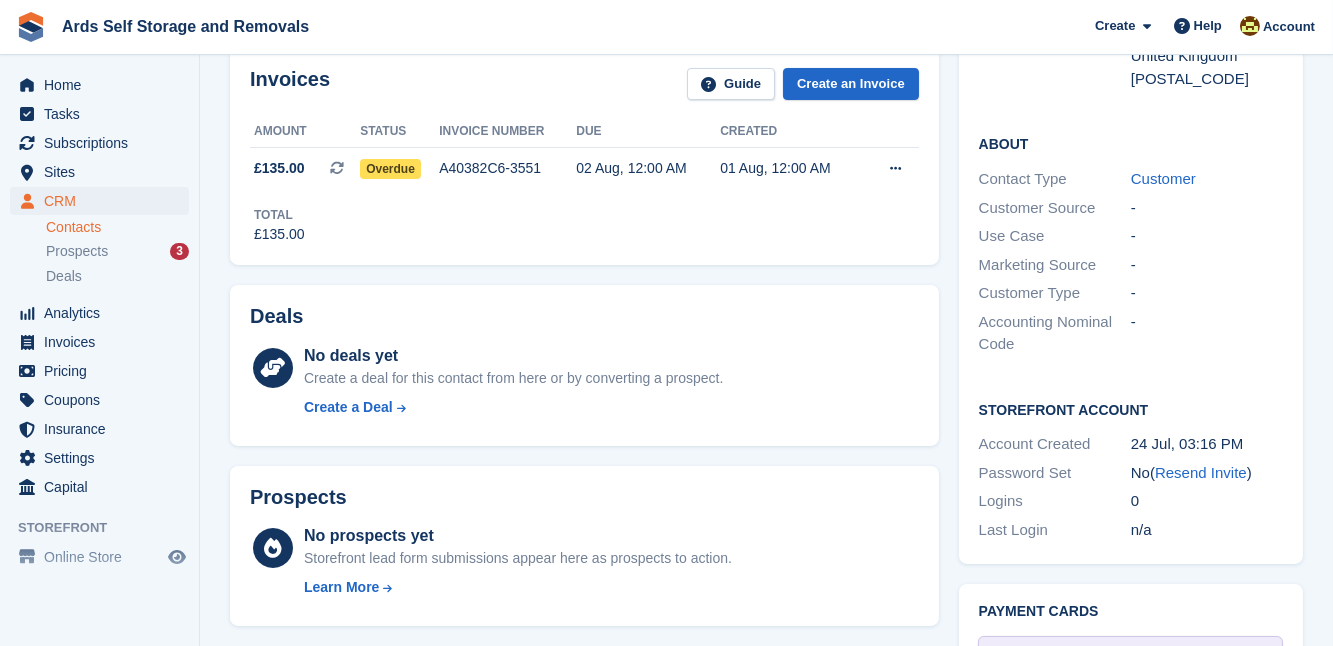 click on "Deals
No deals yet
Create a deal for this contact from here or by converting a prospect.
Create a Deal" at bounding box center (584, 365) 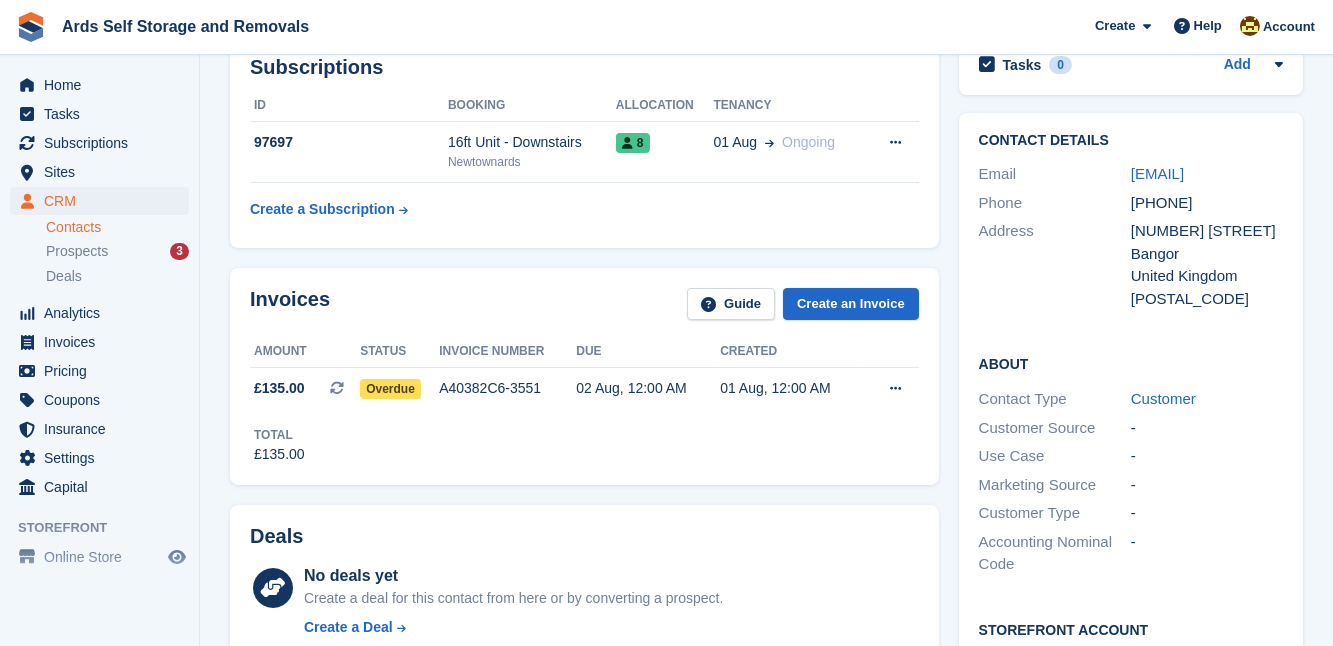 scroll, scrollTop: 254, scrollLeft: 0, axis: vertical 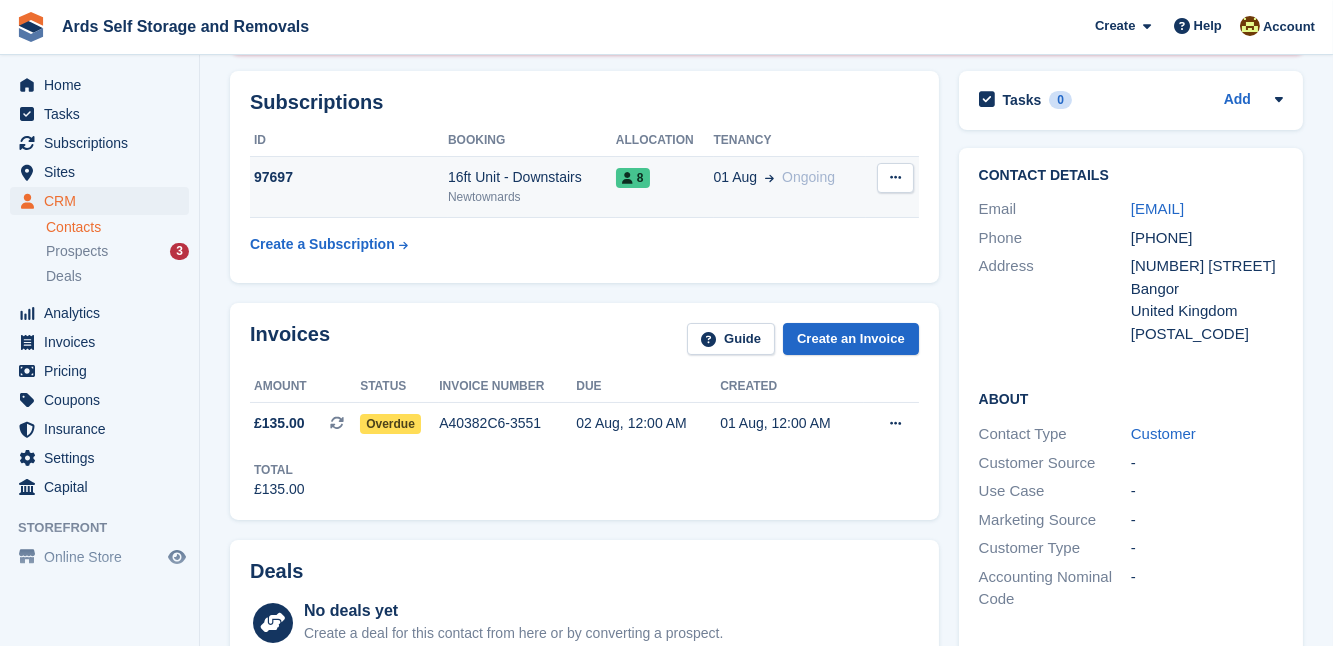 click on "16ft Unit - Downstairs" at bounding box center [532, 177] 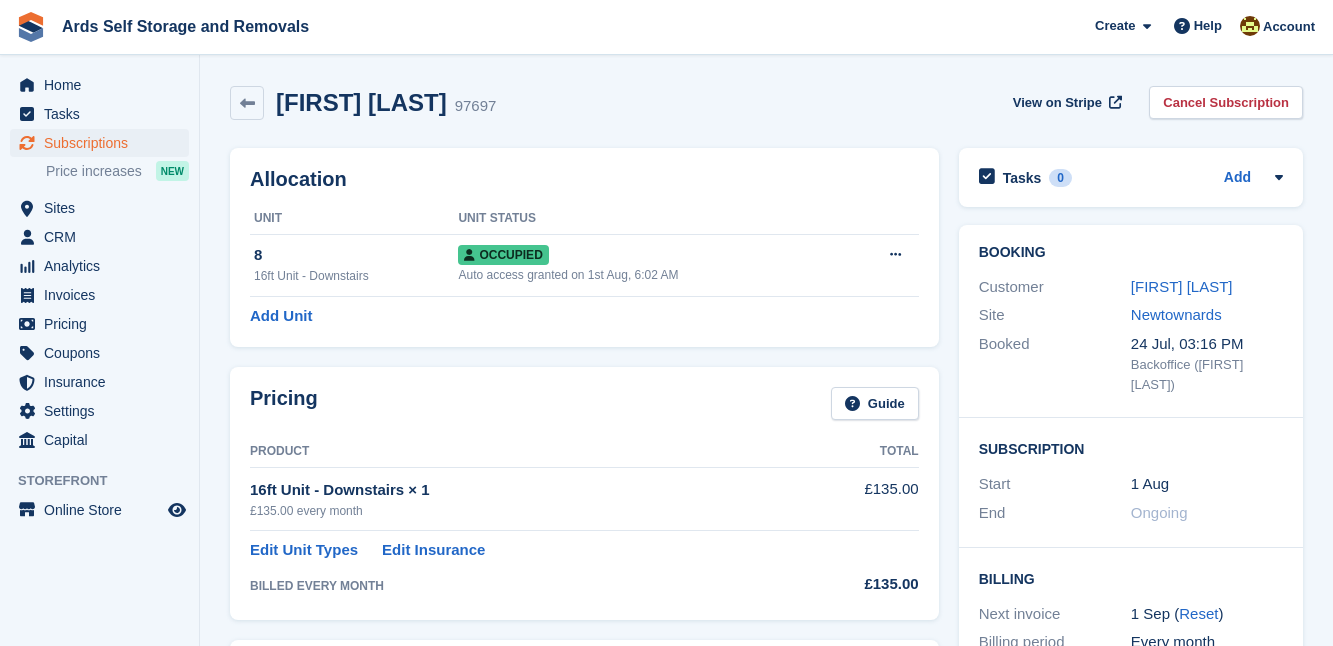scroll, scrollTop: 0, scrollLeft: 0, axis: both 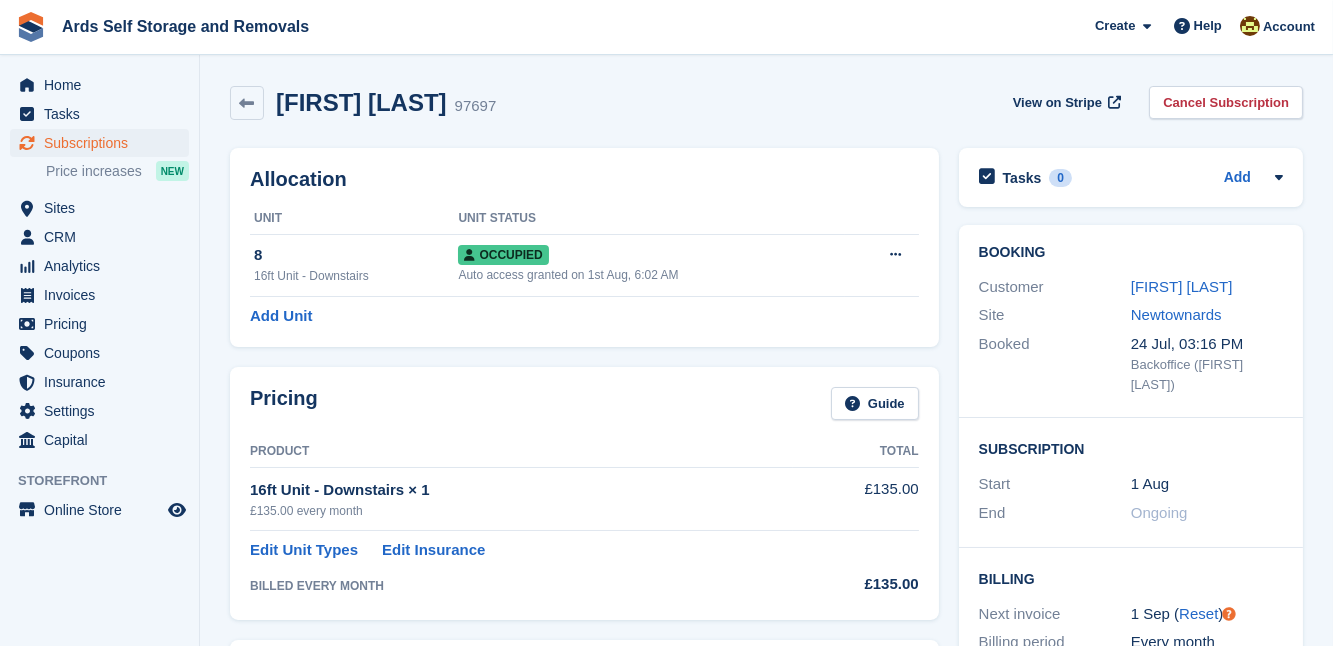 click on "Booking
Customer
Arthur Crothers
Site
Newtownards
Booked
24 Jul, 03:16 PM
Backoffice (Mark McFerran)
Subscription
Start
1 Aug
End
Ongoing
Billing
Next invoice
1 Sep
( Reset )
Billing period
Every month
Discount
-
Order number
Add" at bounding box center (1131, 611) 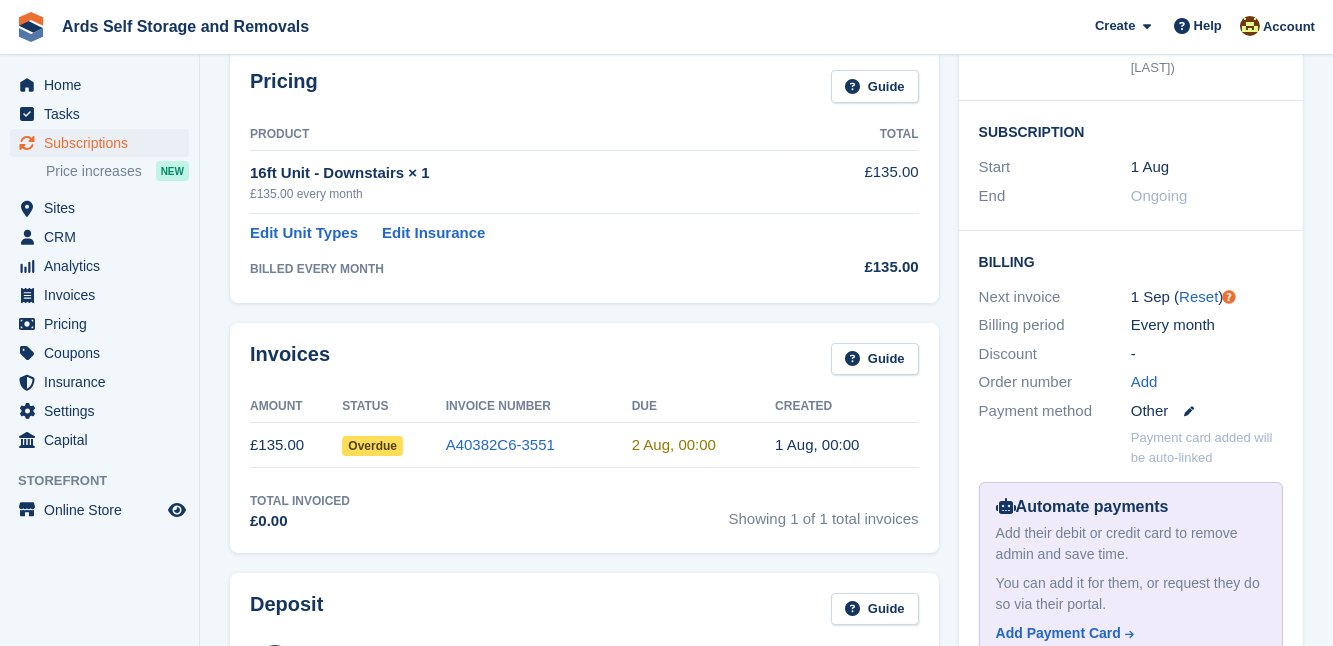 scroll, scrollTop: 314, scrollLeft: 0, axis: vertical 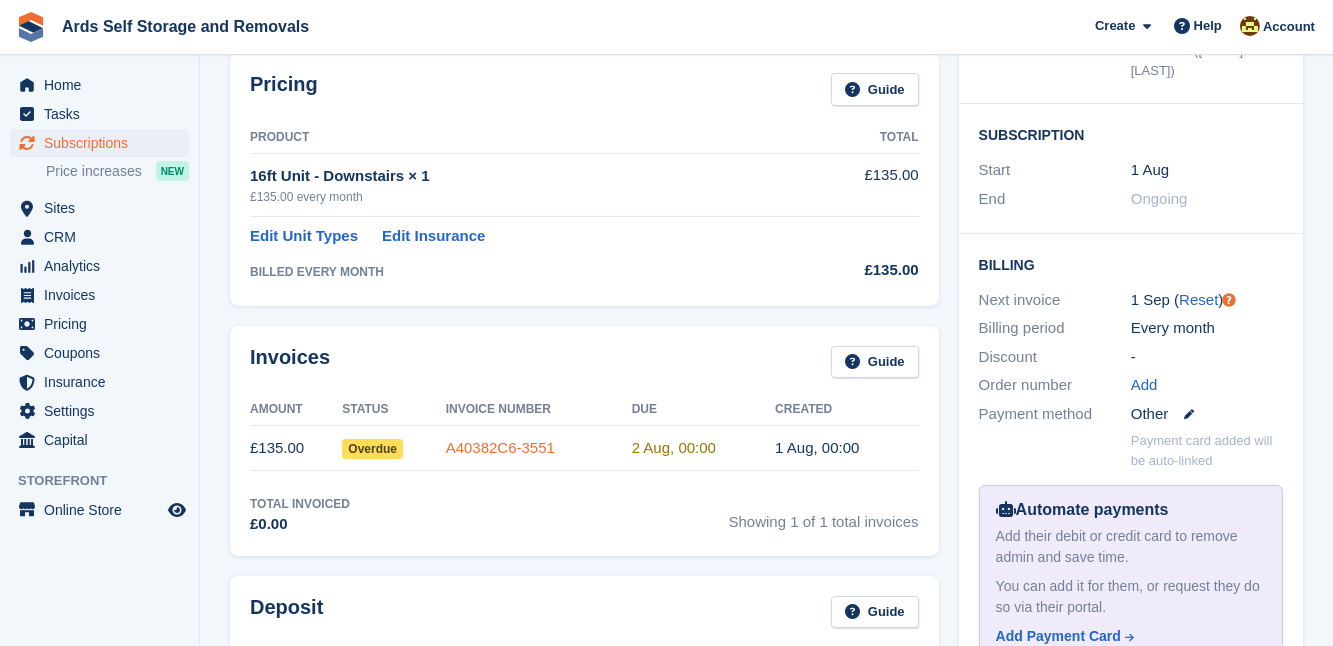 click on "A40382C6-3551" at bounding box center [500, 447] 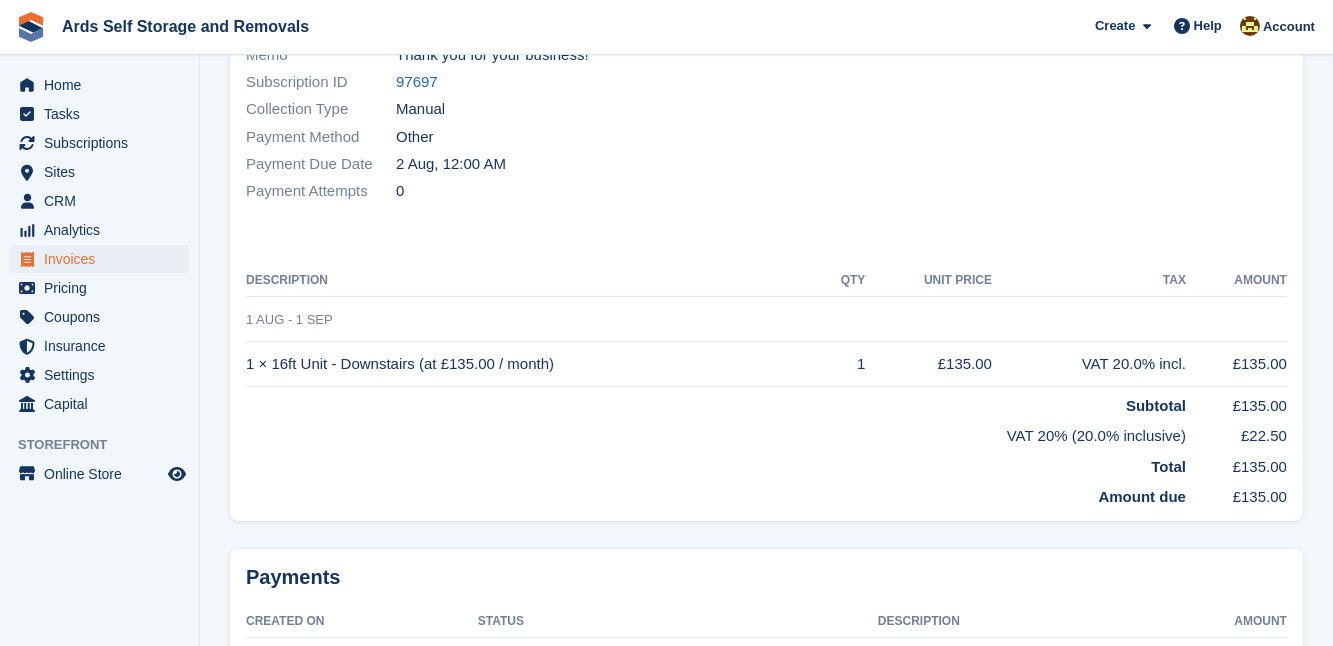 scroll, scrollTop: 0, scrollLeft: 0, axis: both 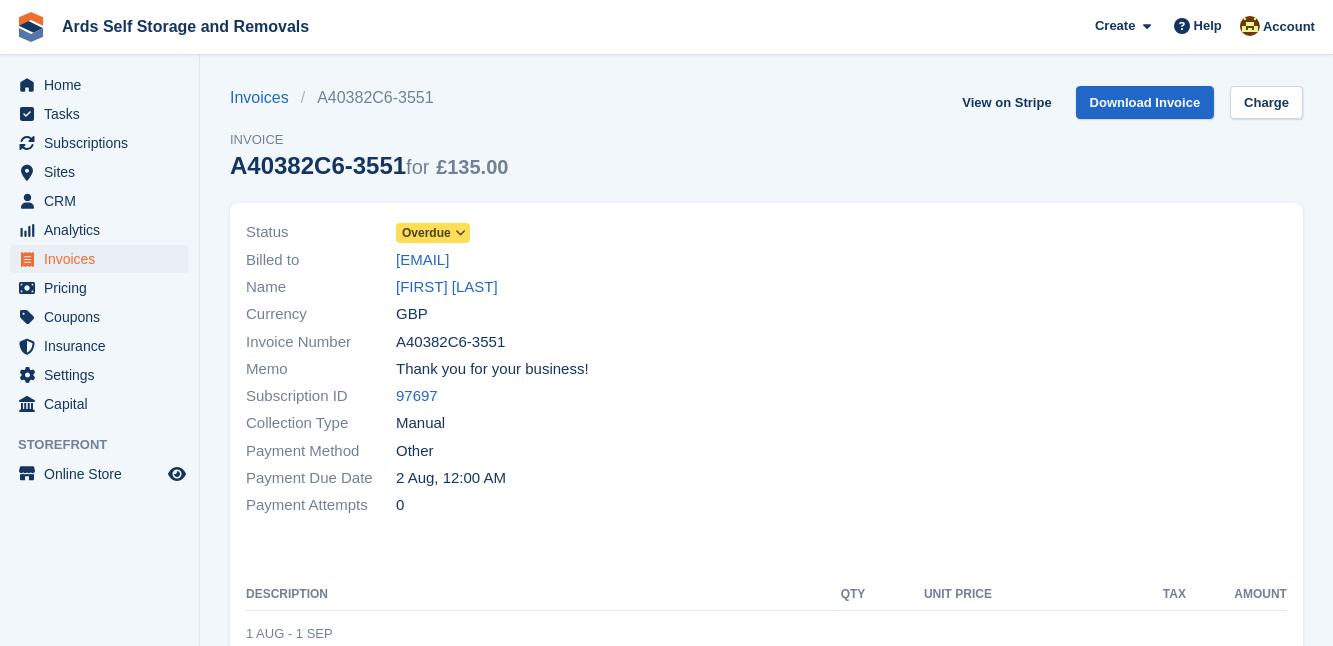 click on "Overdue" at bounding box center (426, 233) 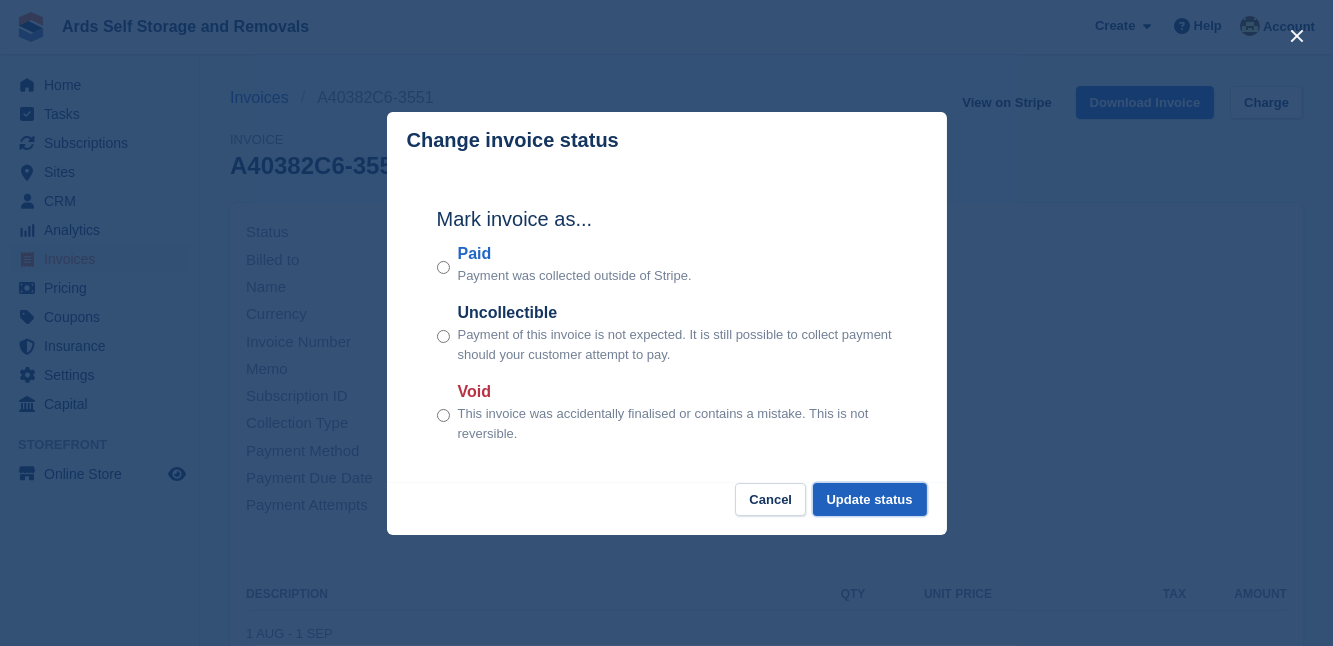 click on "Update status" at bounding box center (870, 499) 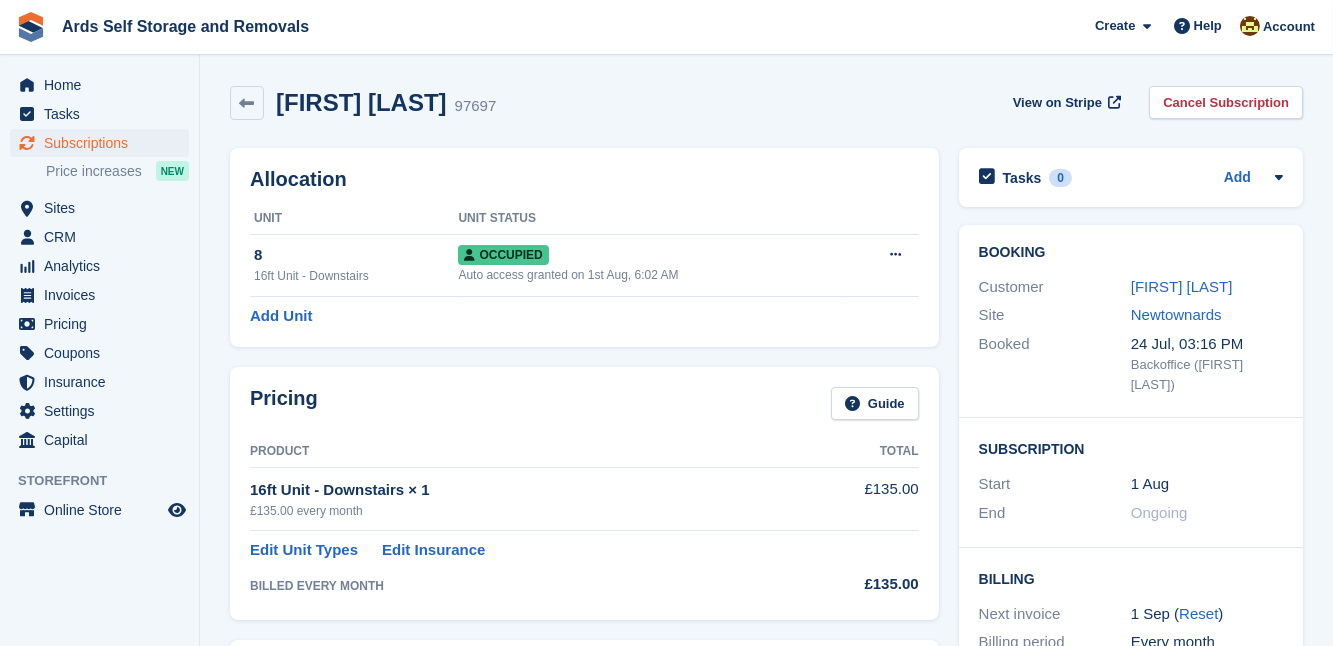 scroll, scrollTop: 314, scrollLeft: 0, axis: vertical 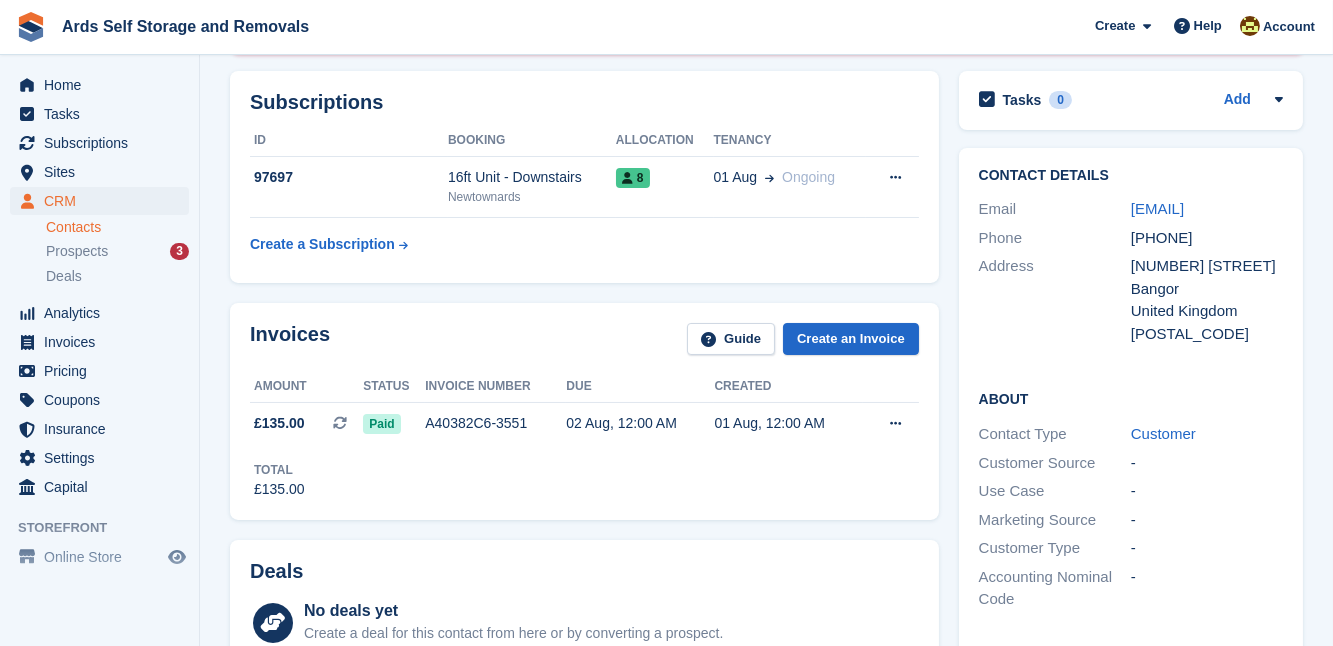 click on "Arthur Crothers
Sync payment methods
View on Stripe
Delete
Edit Contact
Arthur Crothers did not add their payment card
This contact did not create their account or add their payment card. The link to create an account has now expired. Send the email again to issue a new invite.
Send Email Again
Send add payment card request email
Cancel
Send Email" at bounding box center (766, 669) 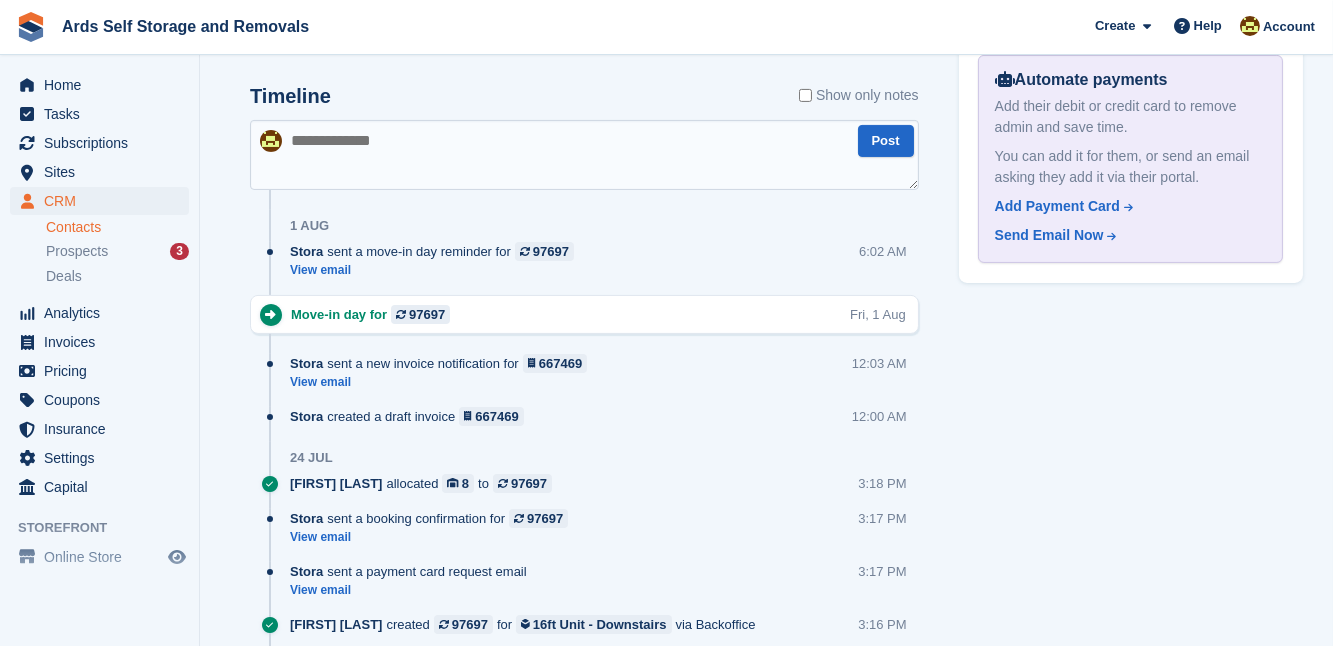 scroll, scrollTop: 1127, scrollLeft: 0, axis: vertical 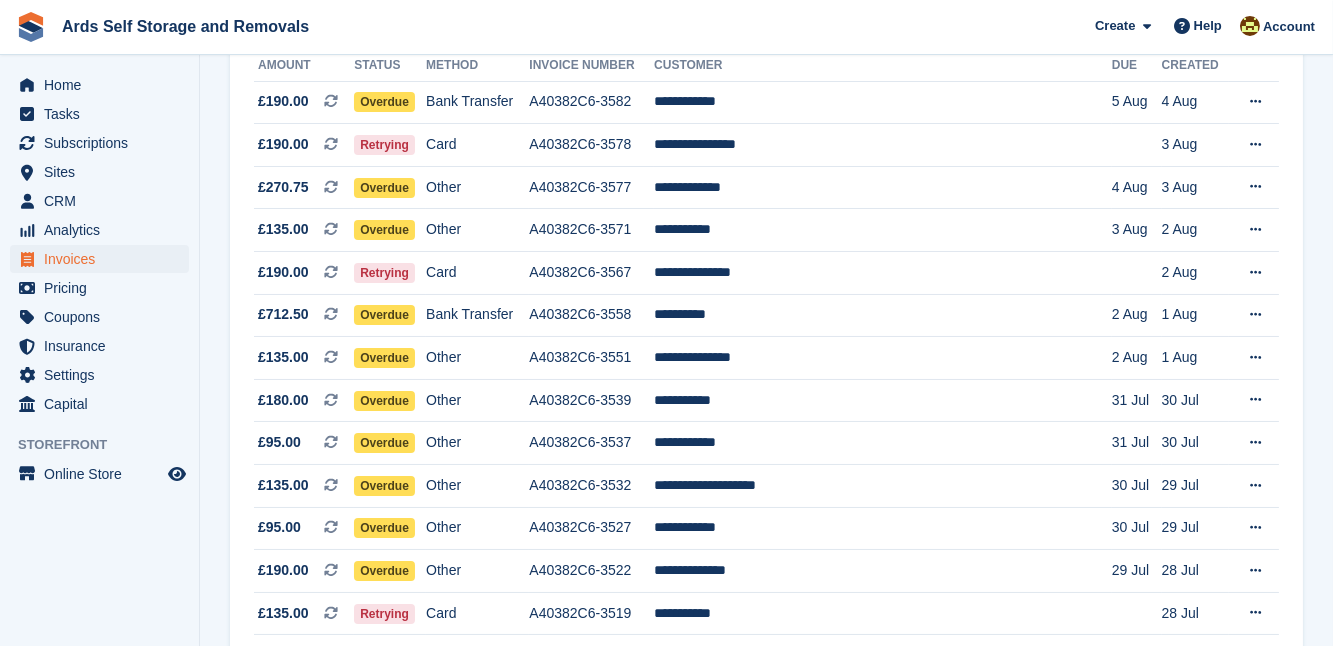 click on "Invoices
A complete list of invoices for all payments
Export
Export Invoices
Export a CSV of all Invoices which match the current filters.
Please allow time for large exports.
Export Formatted for Sage 50
Export Formatted for Xero
Start Export
Credit Notes
Create an Invoice
Method:
All
All
Bank Transfer
Cash
Cheque
Debit/Credit Card
Direct Debit
SEPA Direct Debit
Other
Status:
Open" at bounding box center [766, 1028] 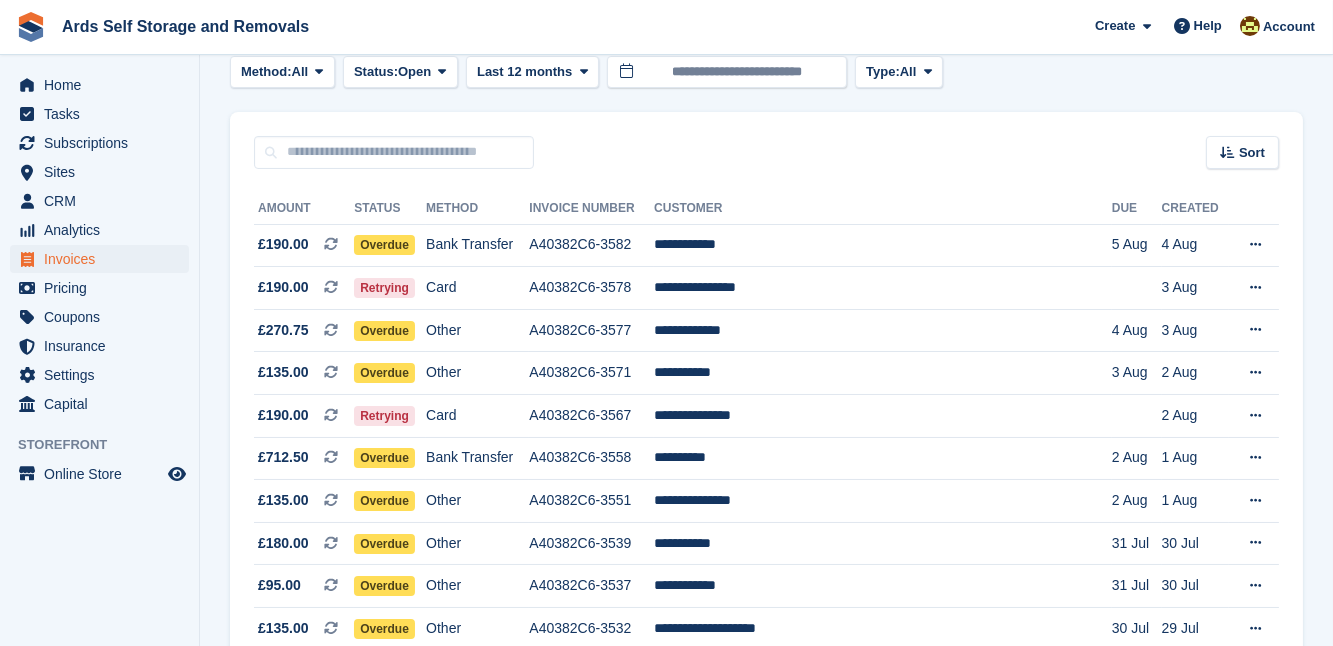scroll, scrollTop: 109, scrollLeft: 0, axis: vertical 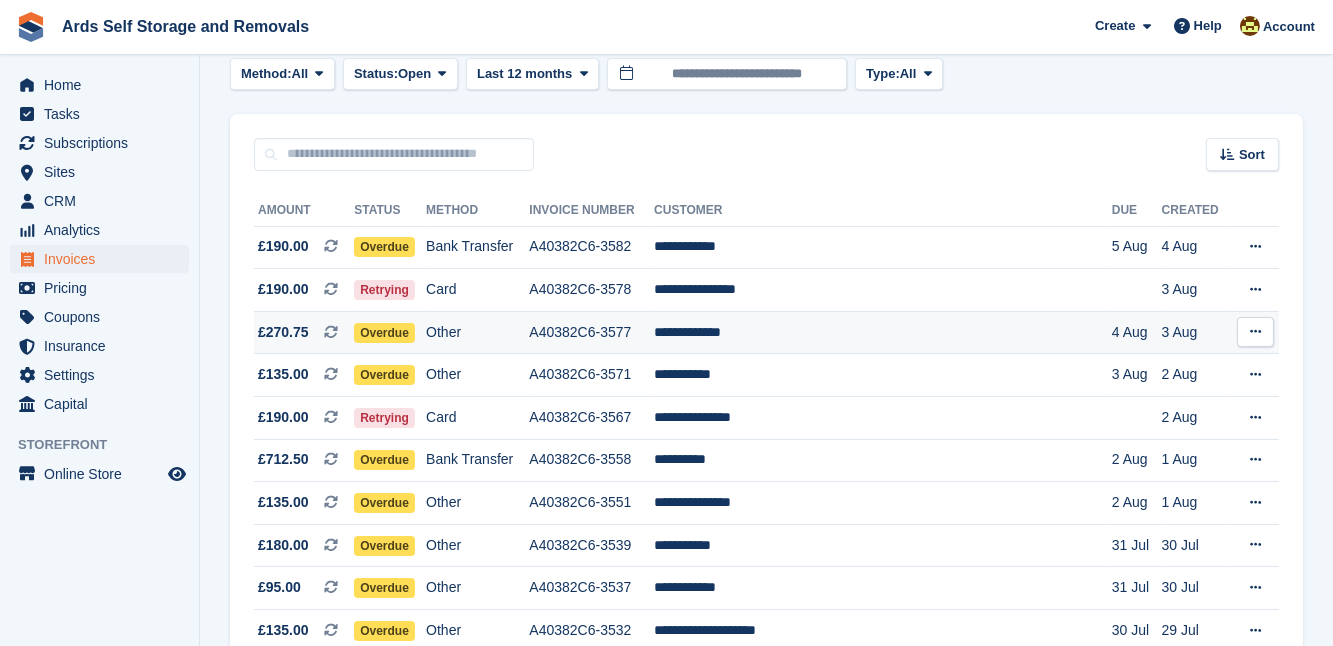 click on "**********" at bounding box center [883, 332] 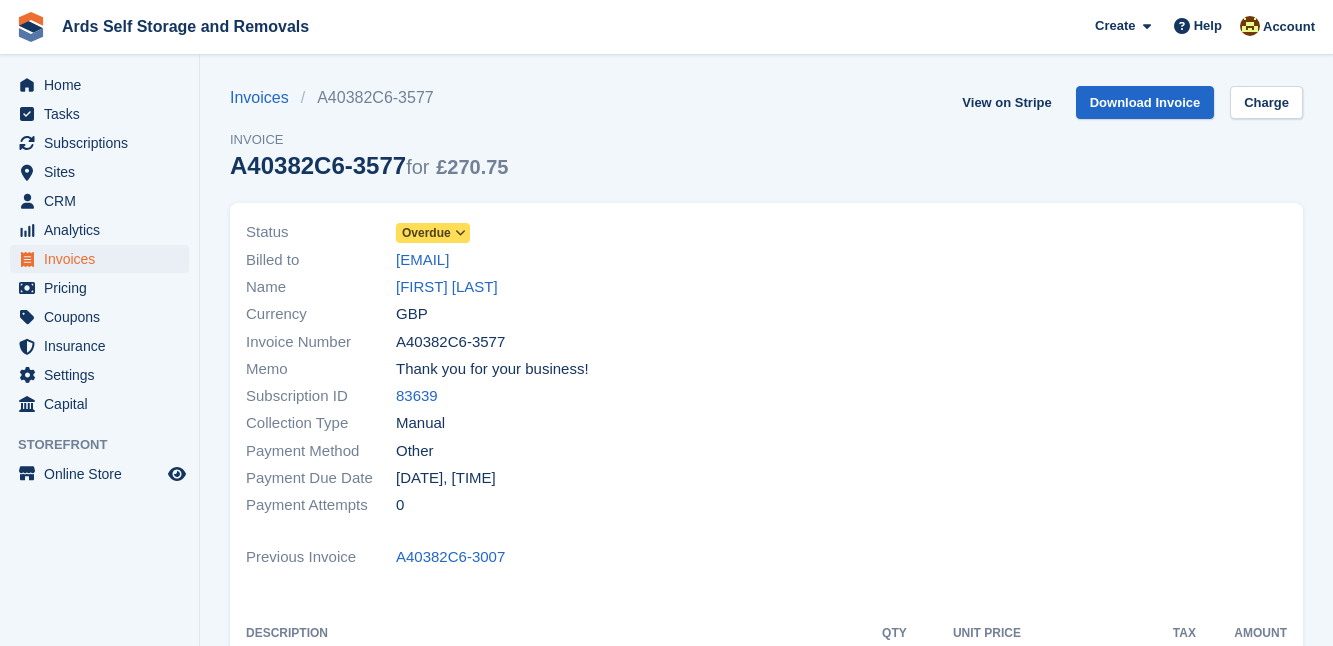 scroll, scrollTop: 0, scrollLeft: 0, axis: both 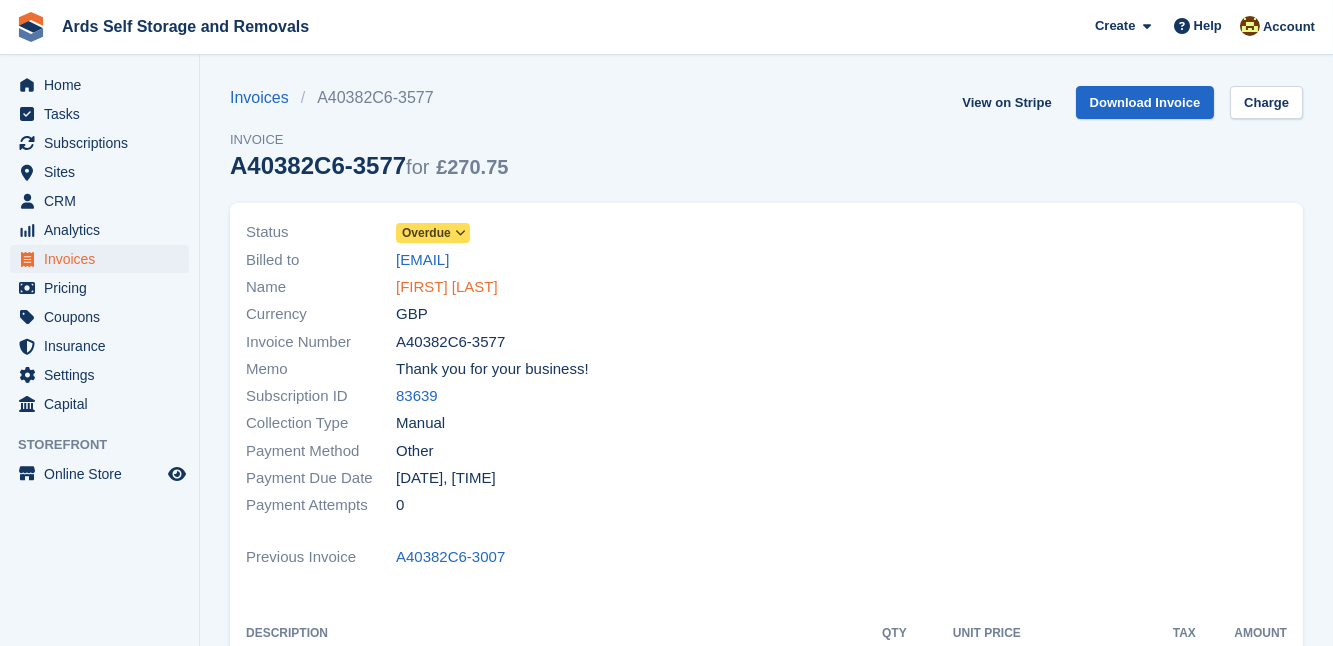 click on "[FIRST] [LAST]" at bounding box center [447, 287] 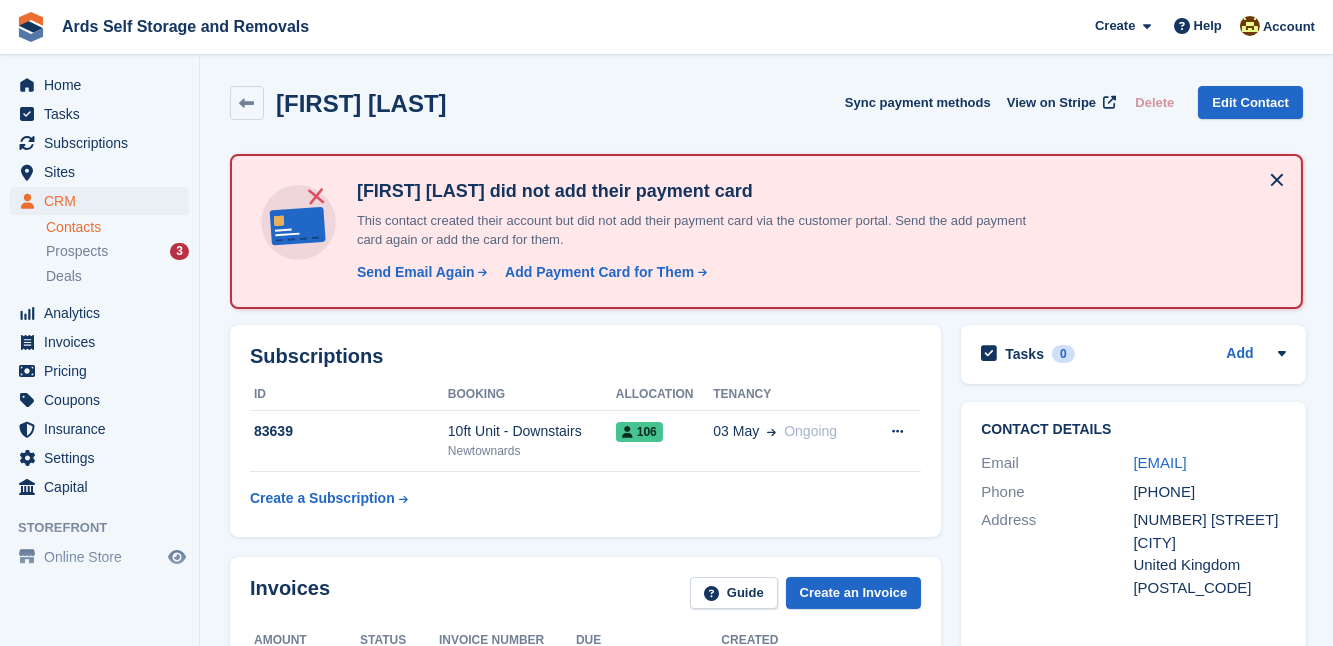 click on "Address
[NUMBER] [STREET]
[CITY]
United Kingdom
[POSTAL_CODE]
About
Contact Type
Customer
Customer Source
-
Use Case
-
Marketing Source
-
Customer Type
-
Accounting Nominal Code
-
Storefront Account
Account Created [DATE]" at bounding box center (1133, 738) 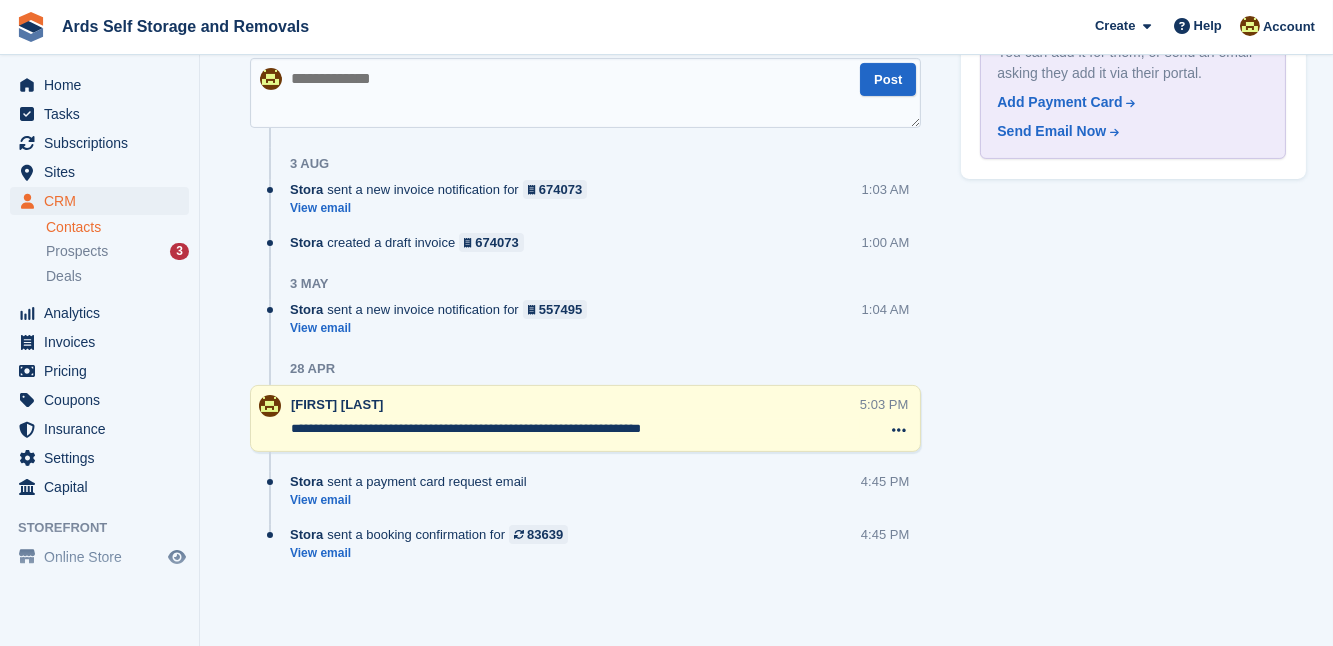 scroll, scrollTop: 1195, scrollLeft: 0, axis: vertical 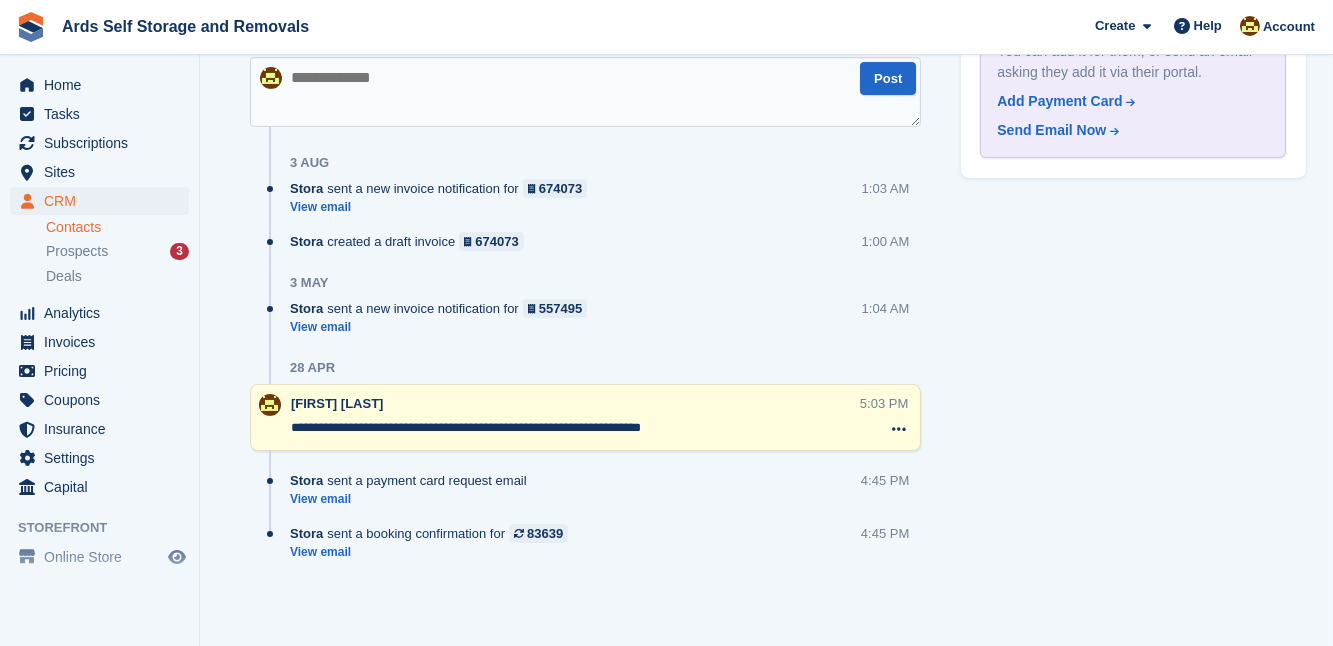 click on "10ft Unit - Downstairs
[CITY]
106
[DATE]
Ongoing" at bounding box center [585, -124] 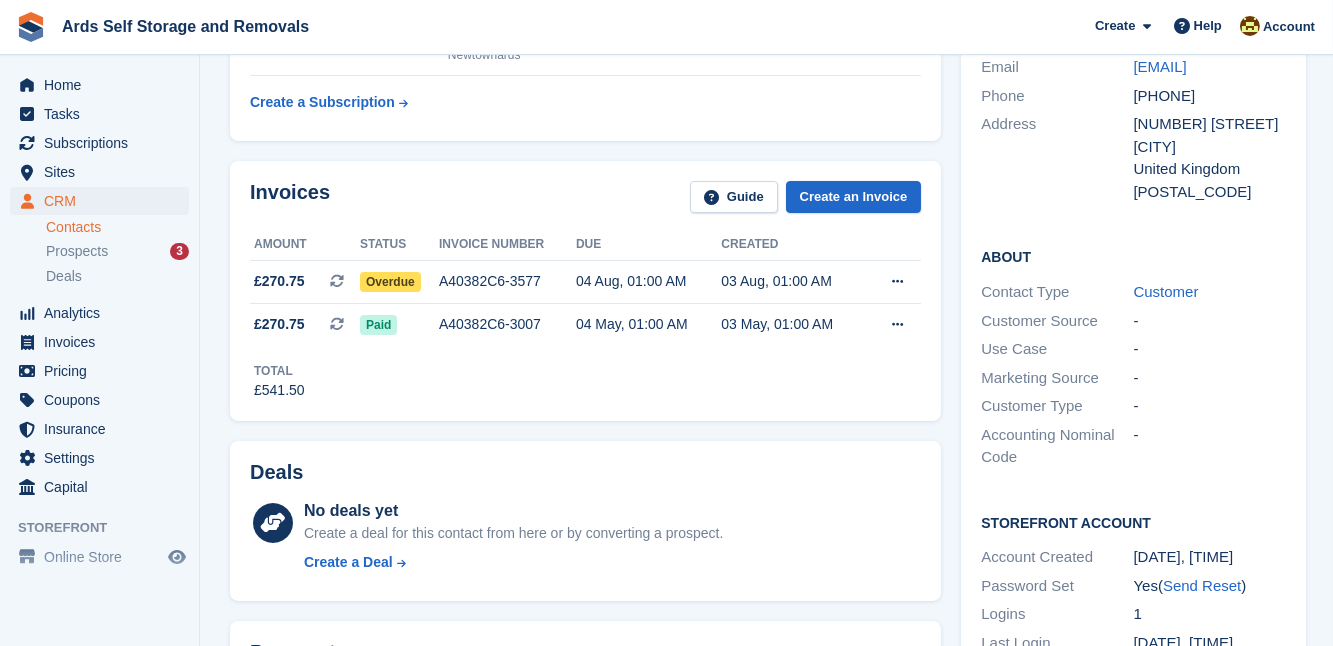 scroll, scrollTop: 359, scrollLeft: 0, axis: vertical 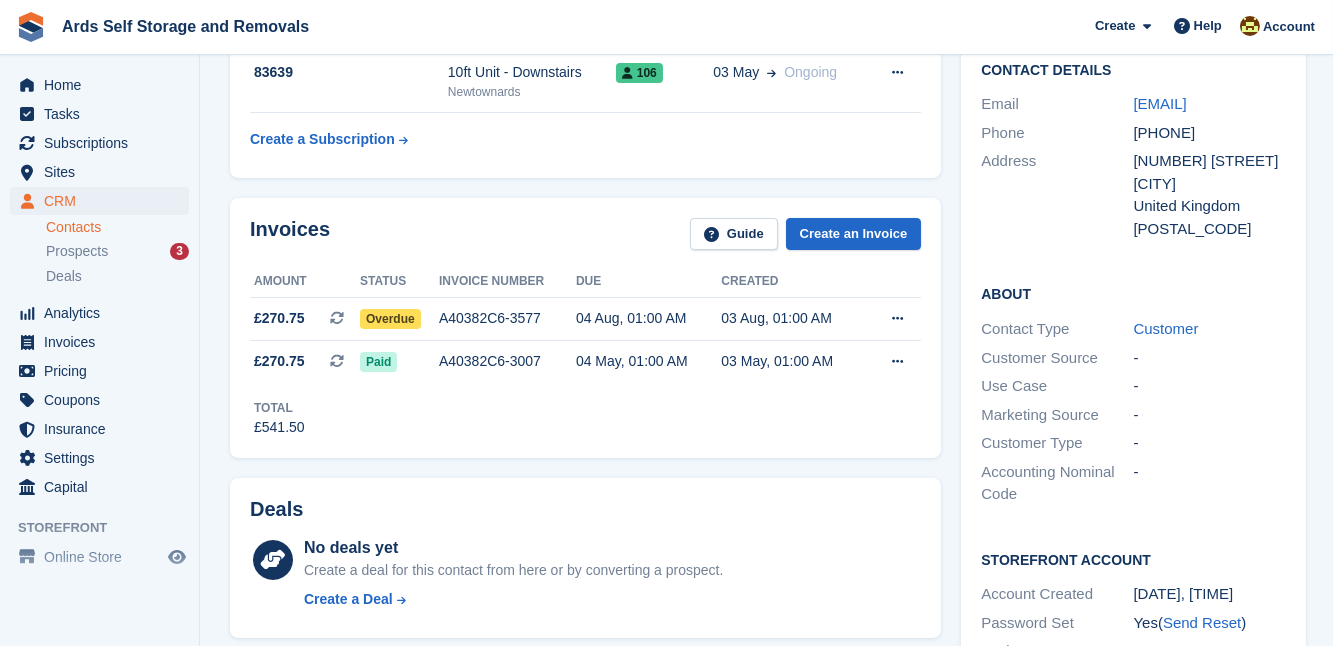 click on "[FIRST] [LAST]
Sync payment methods
View on Stripe
Delete
Edit Contact
[FIRST] [LAST] did not add their payment card
This contact created their account but did not add their payment card via the customer portal. Send the add payment card again or add the card for them.
Send Email Again
Send add payment card request email
Cancel
Send Email" at bounding box center (766, 563) 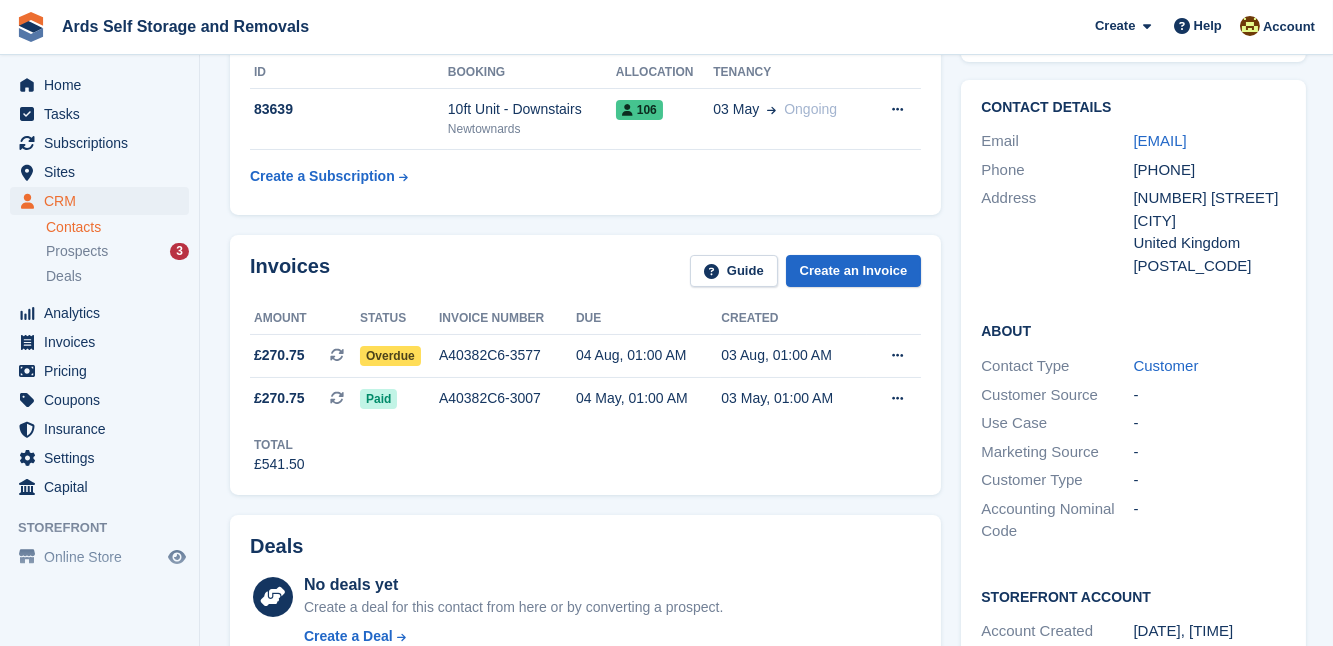 scroll, scrollTop: 359, scrollLeft: 0, axis: vertical 